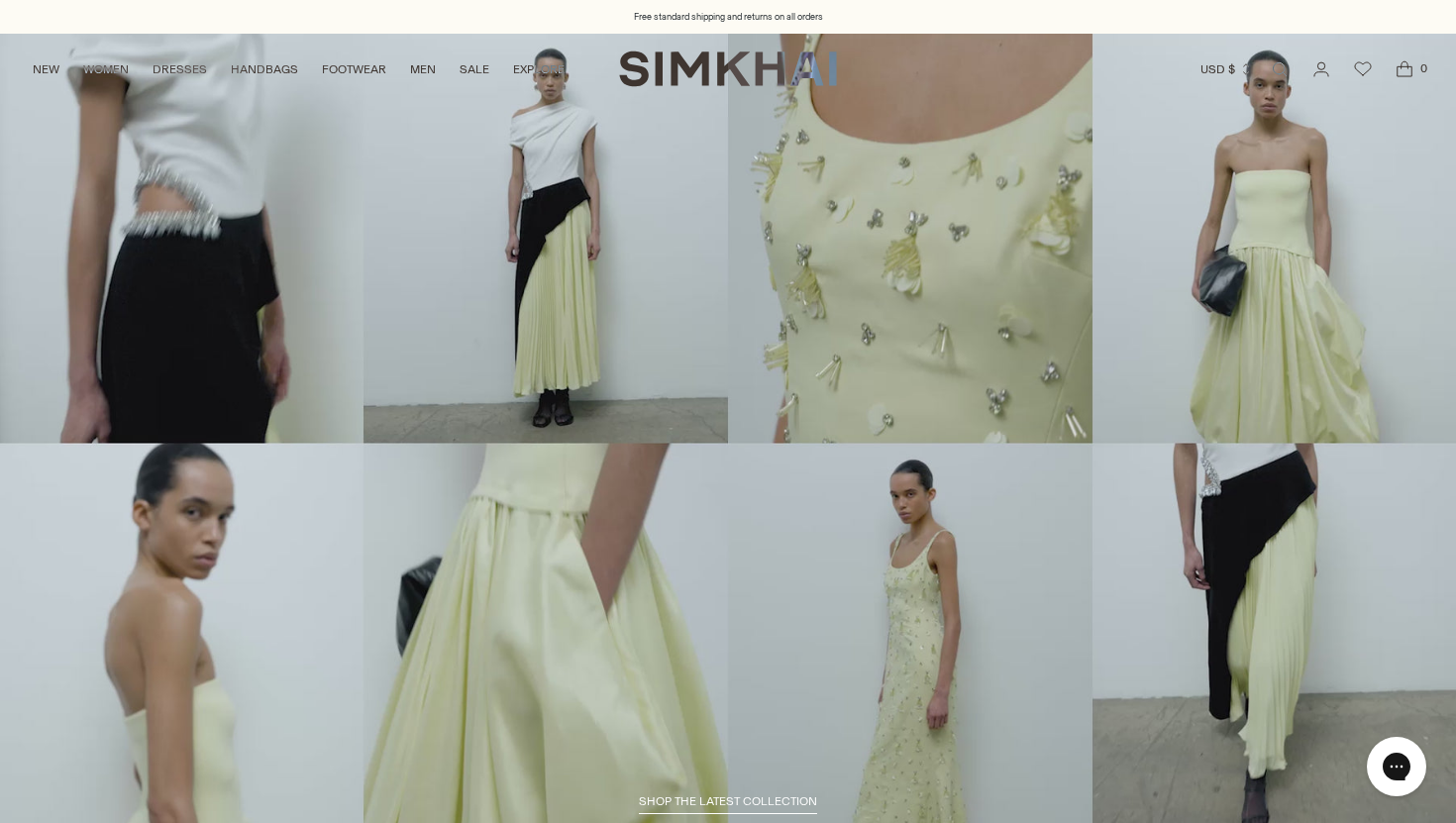 scroll, scrollTop: 0, scrollLeft: 0, axis: both 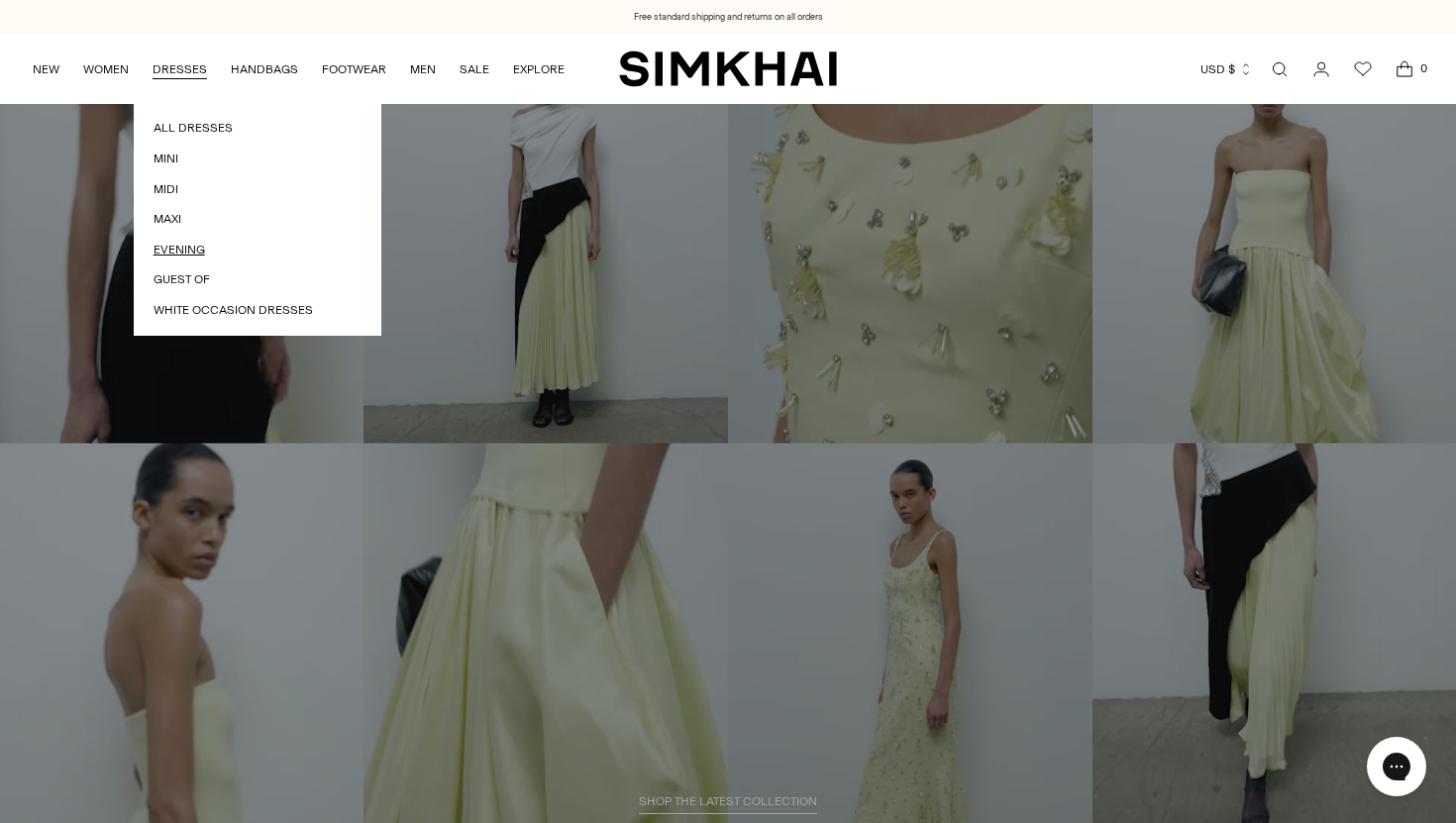 click on "Evening" at bounding box center (258, 250) 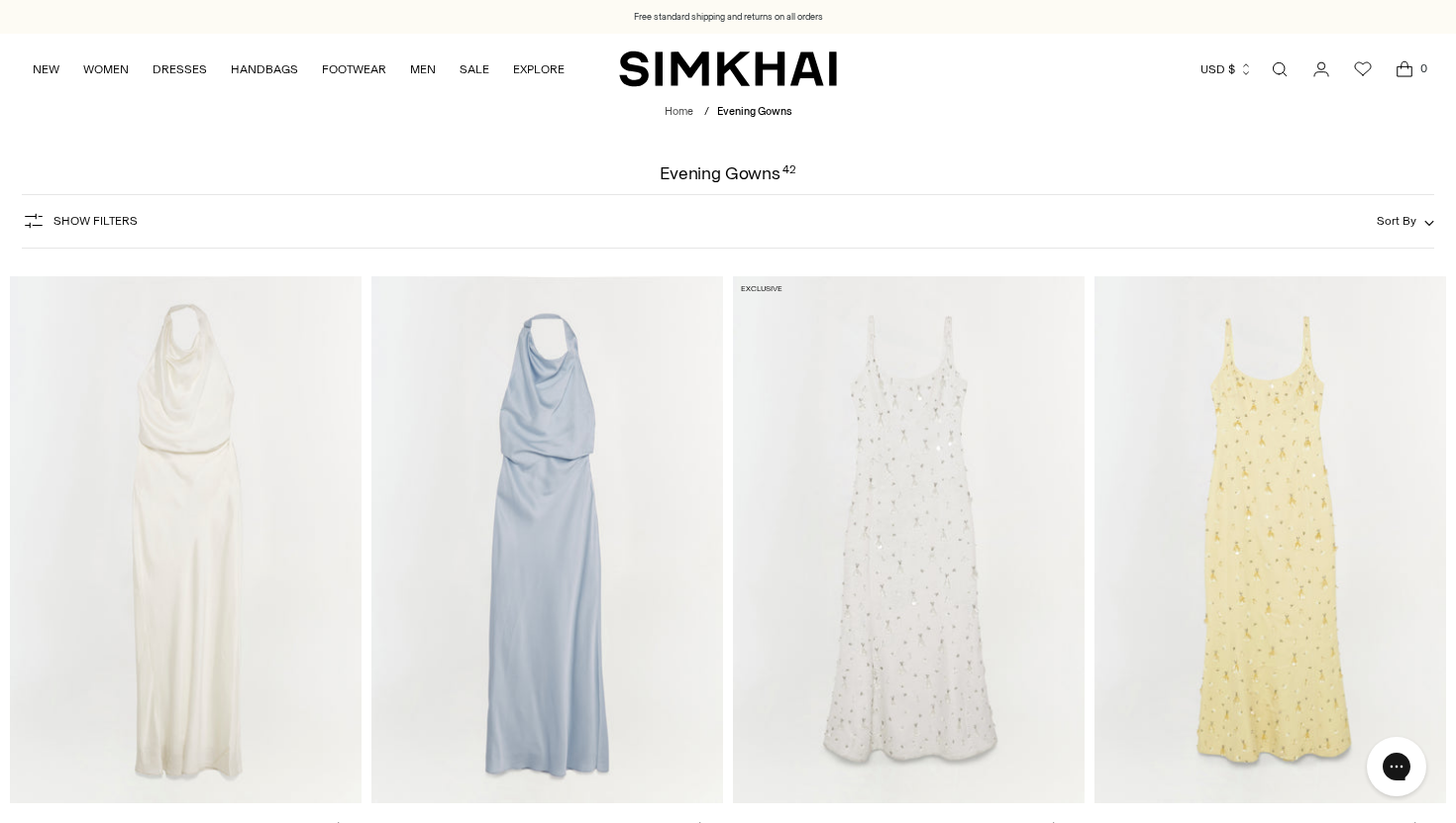 scroll, scrollTop: 0, scrollLeft: 0, axis: both 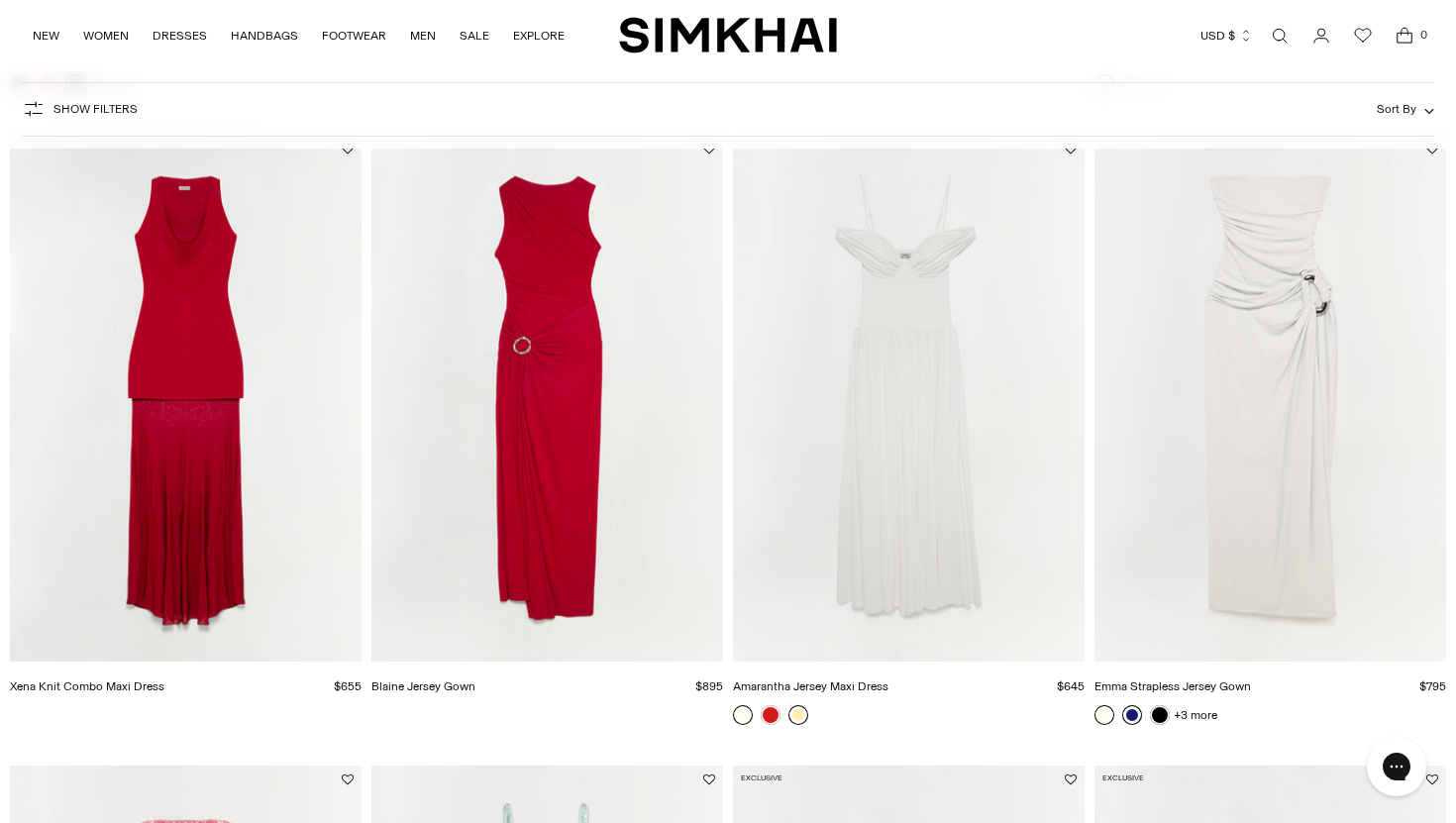 click at bounding box center [798, 715] 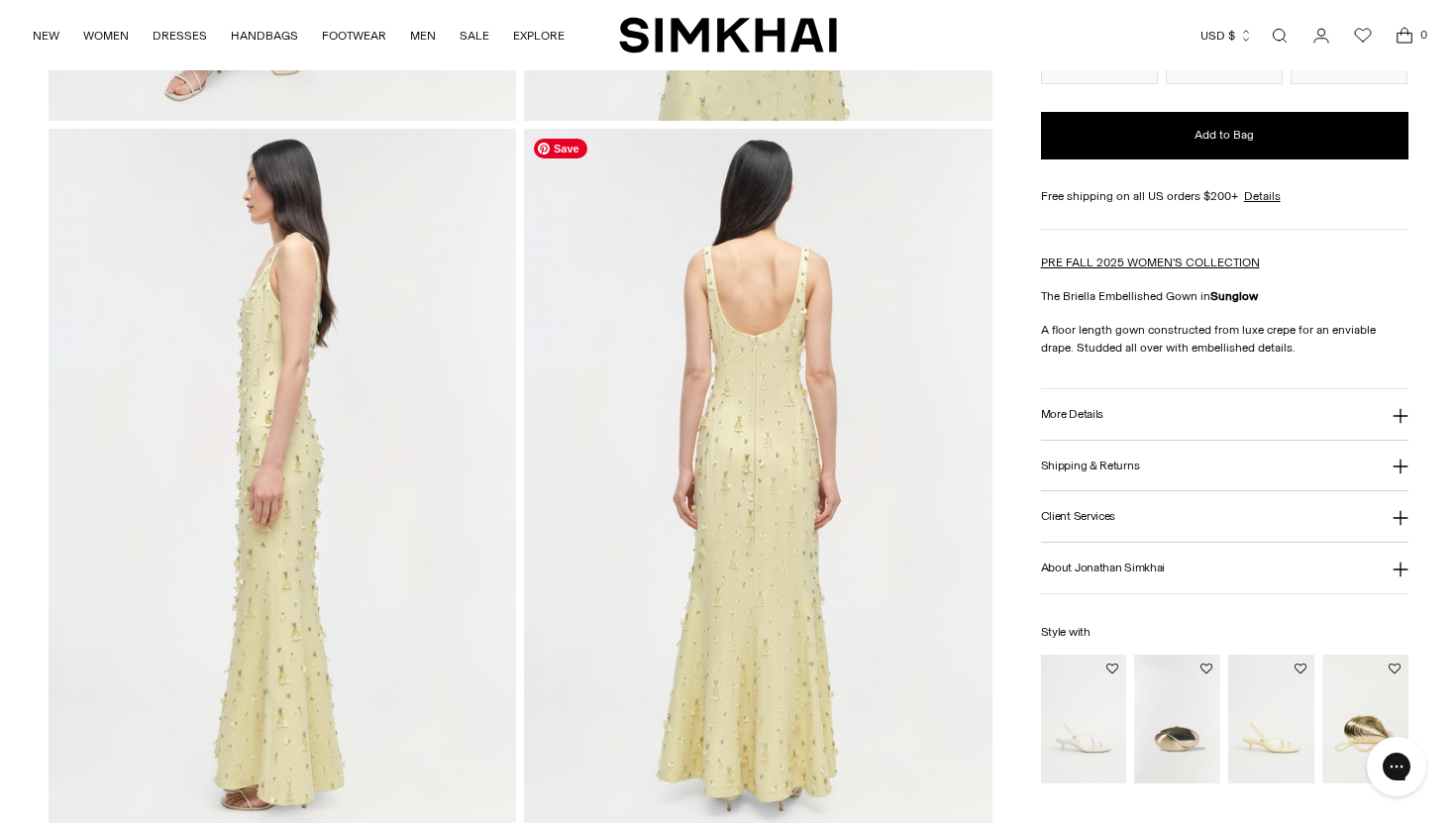 scroll, scrollTop: 919, scrollLeft: 0, axis: vertical 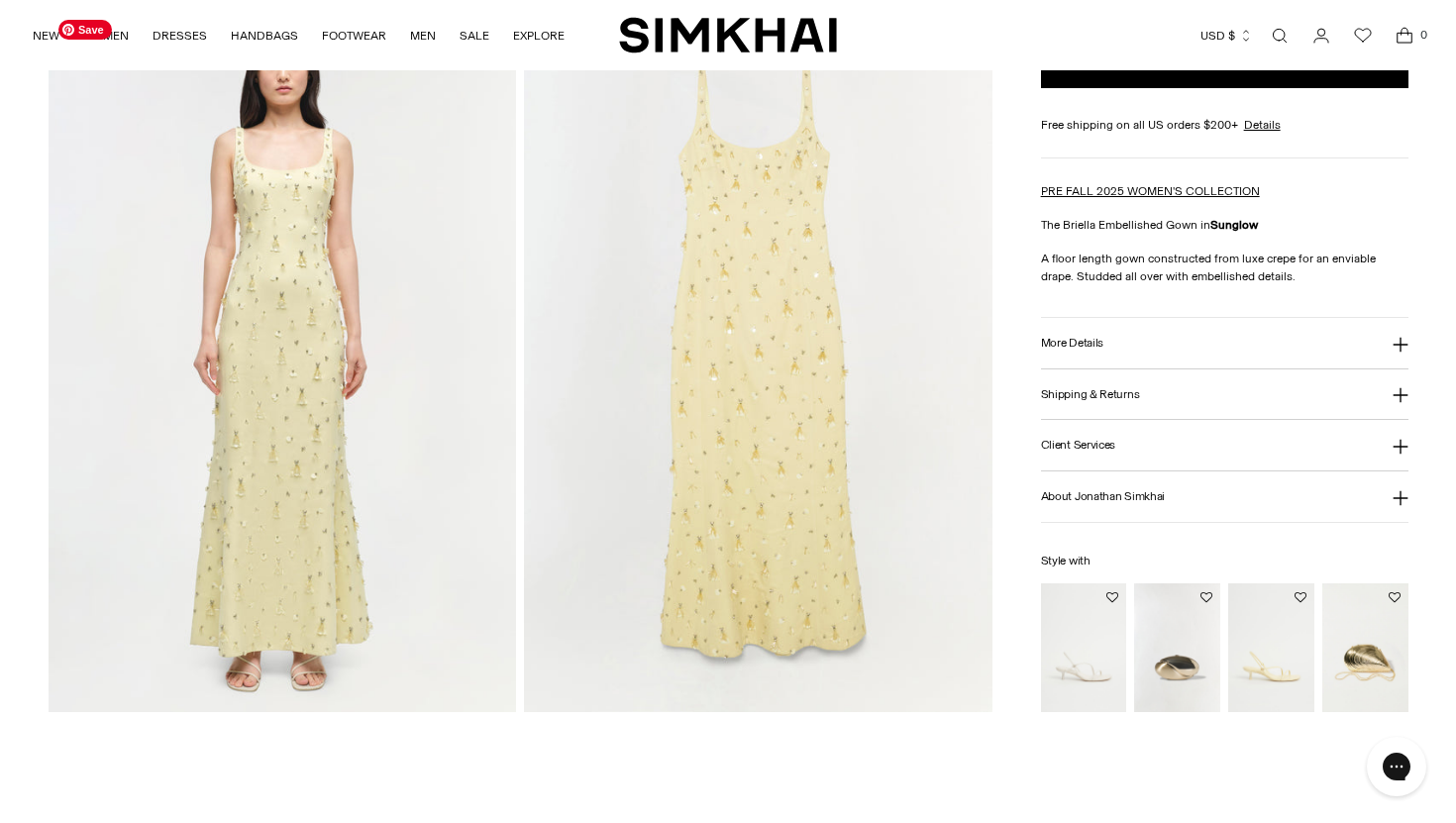 click at bounding box center (282, 360) 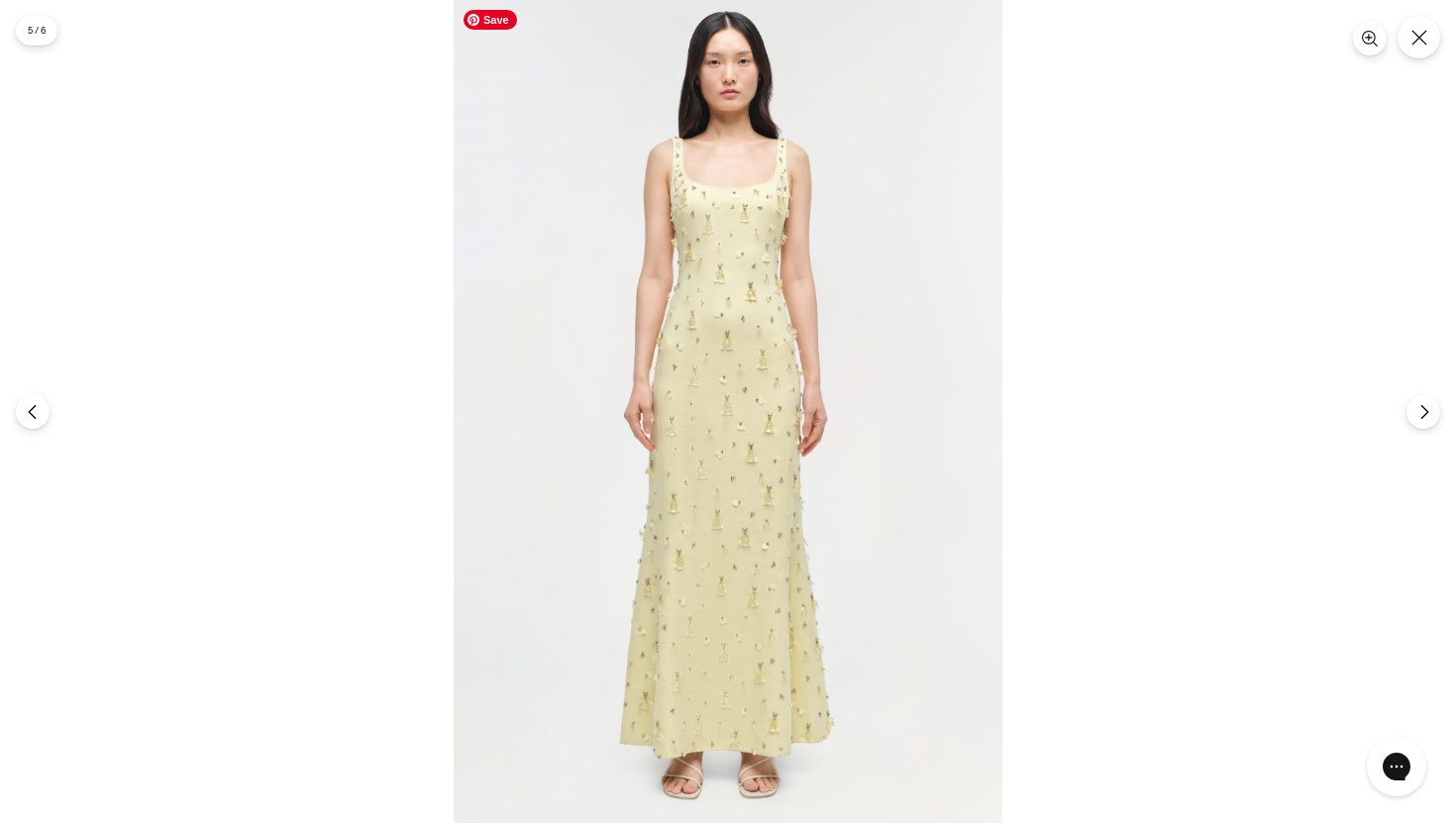 click at bounding box center [728, 411] 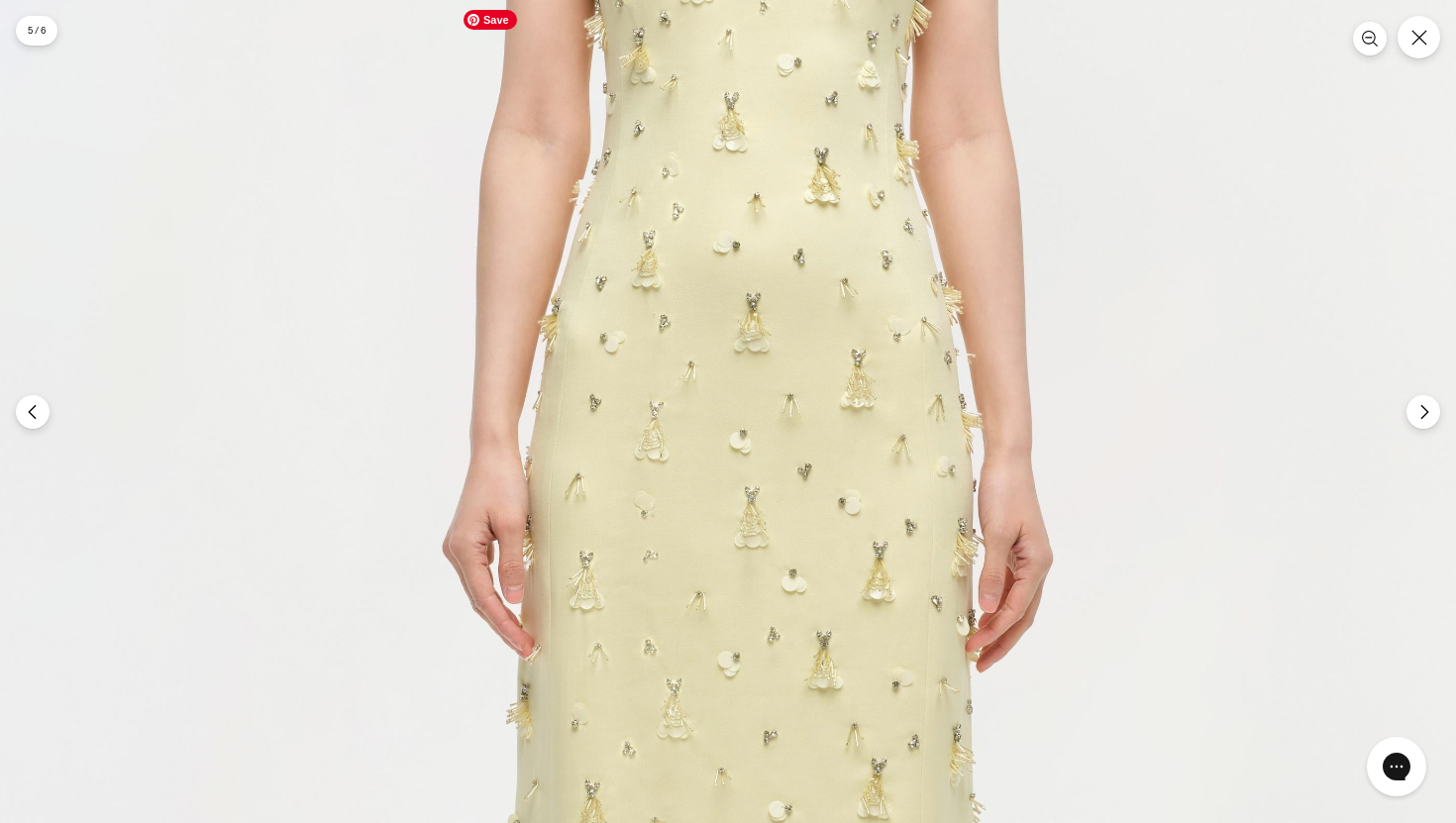 click at bounding box center [755, 536] 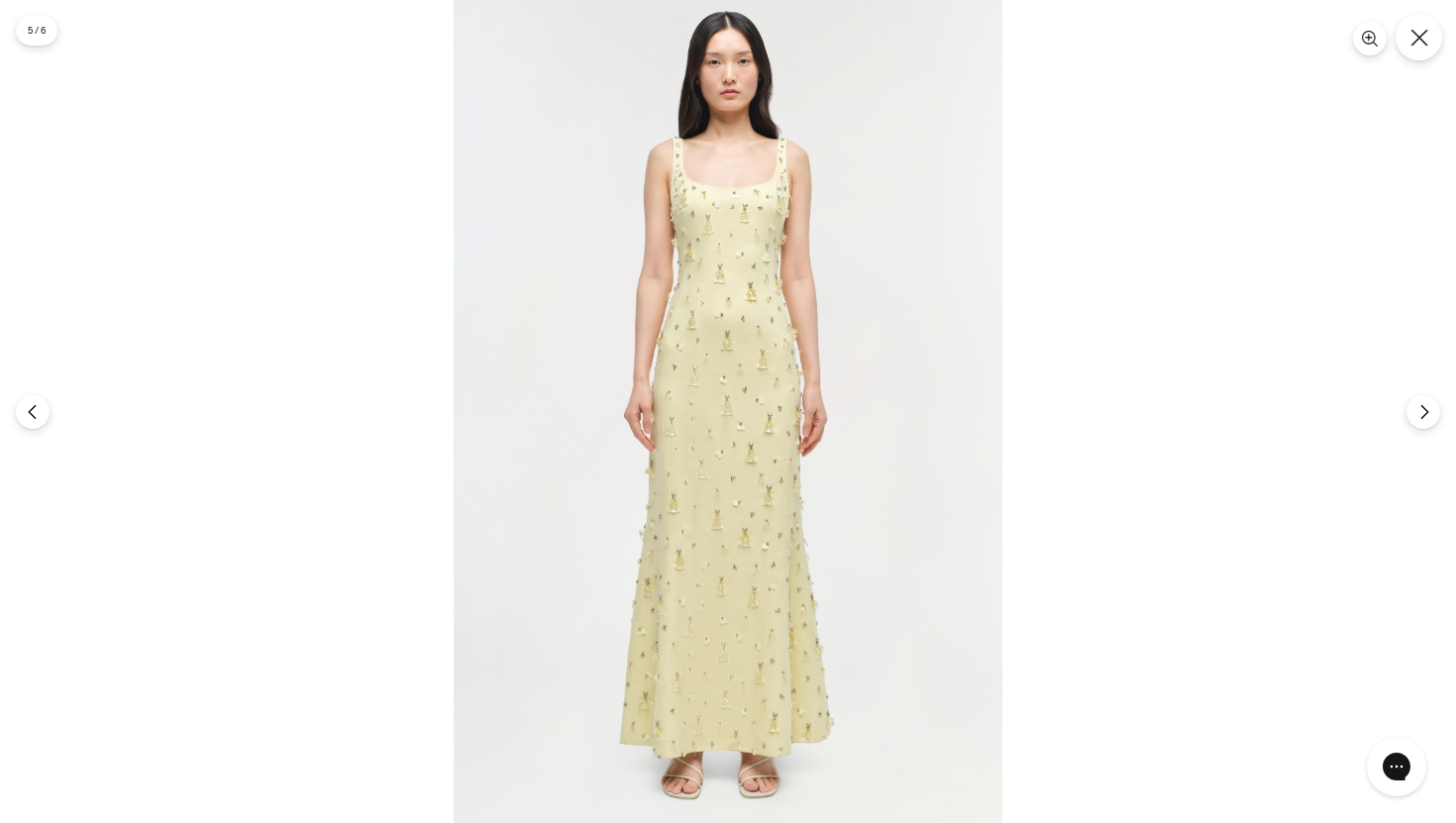 click 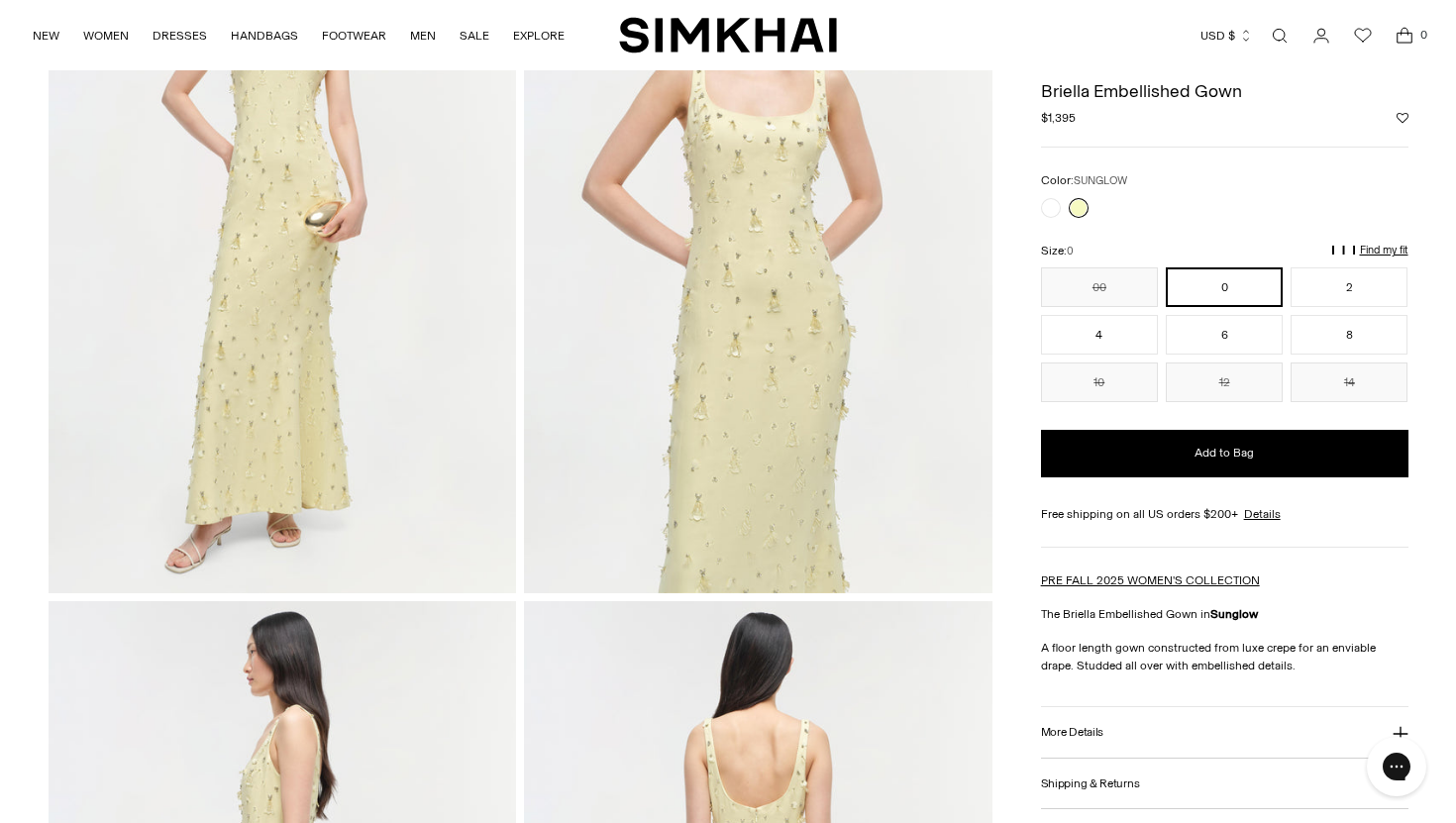 scroll, scrollTop: 0, scrollLeft: 0, axis: both 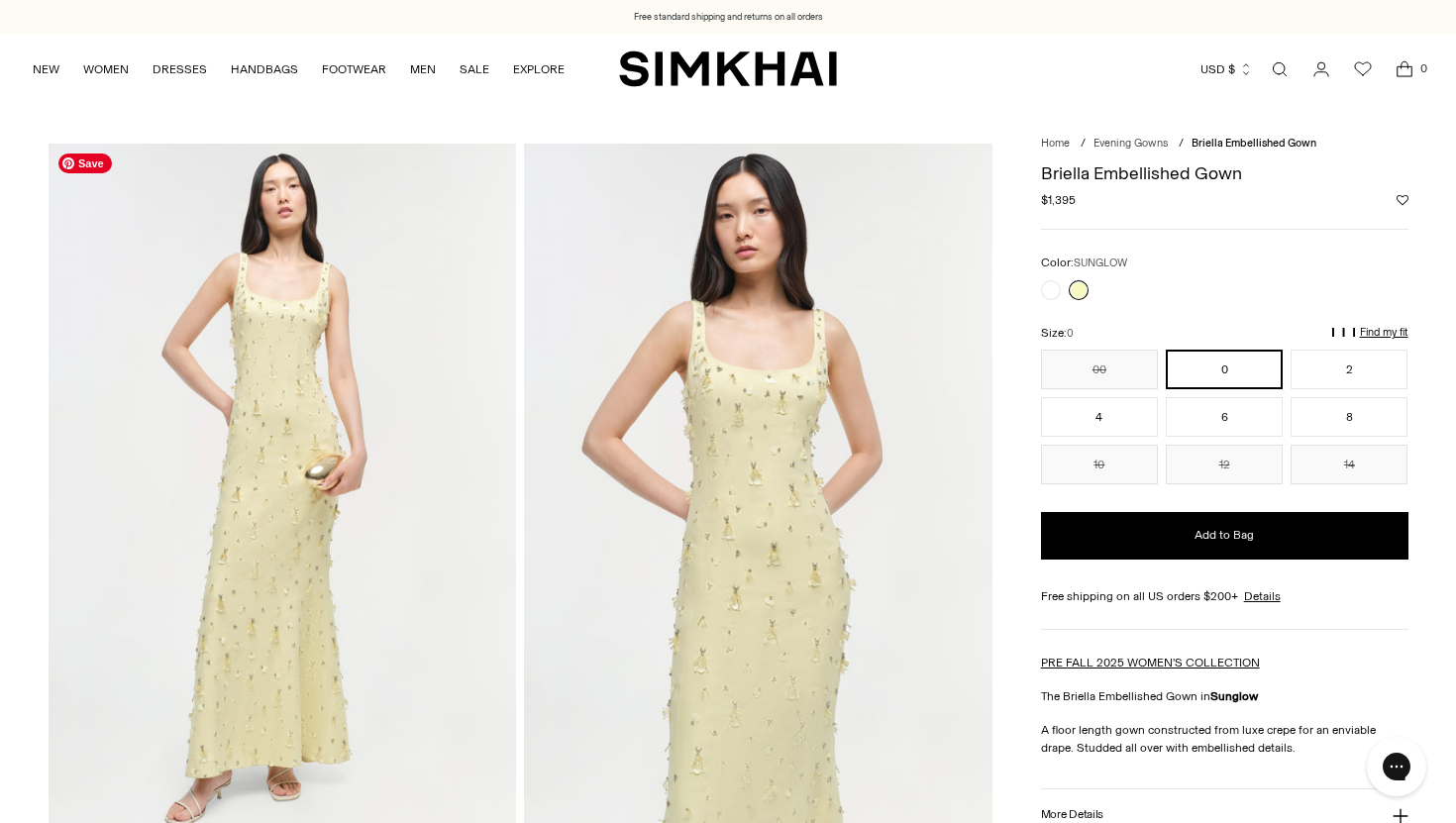 click at bounding box center [282, 494] 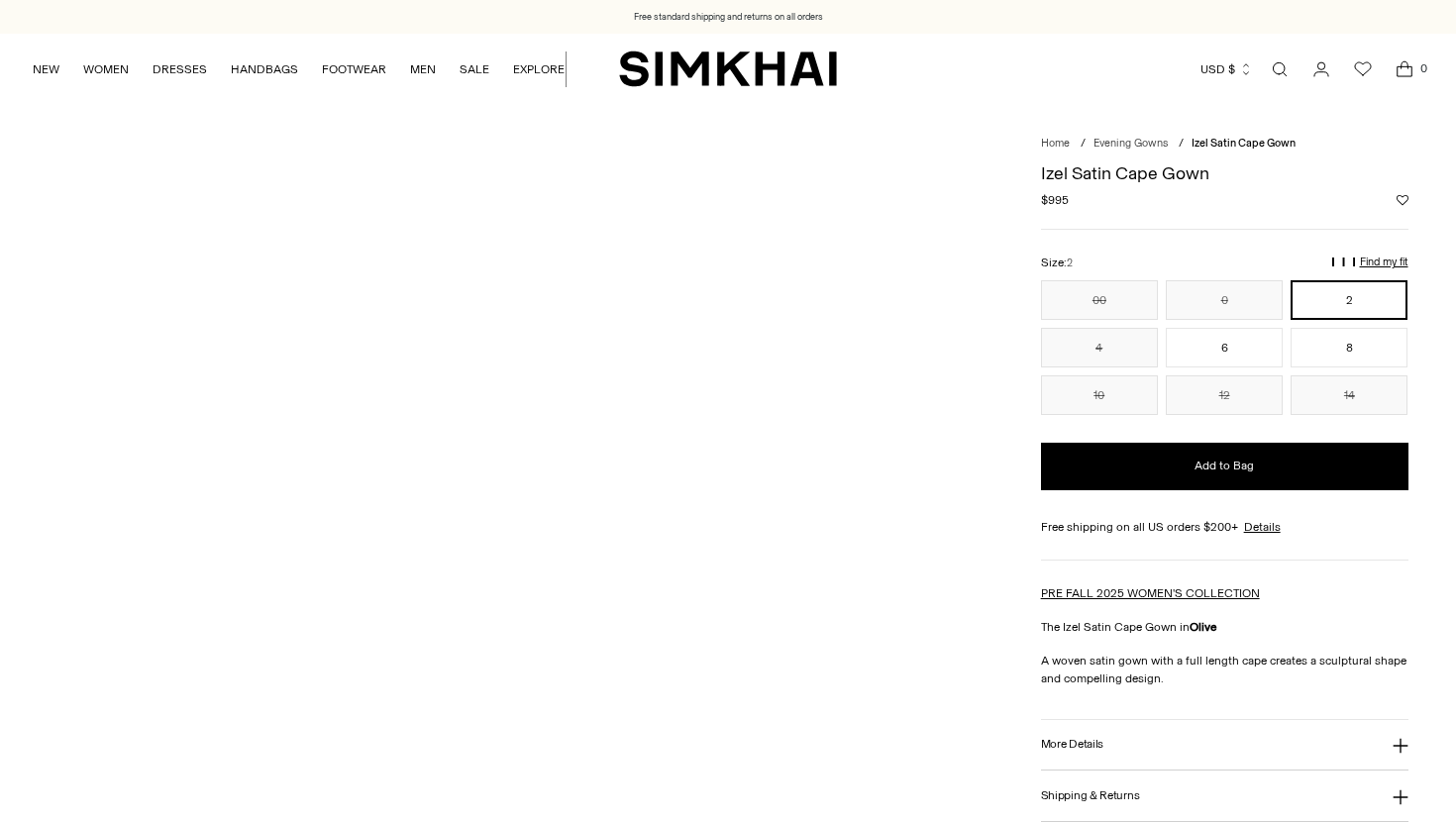 scroll, scrollTop: 0, scrollLeft: 0, axis: both 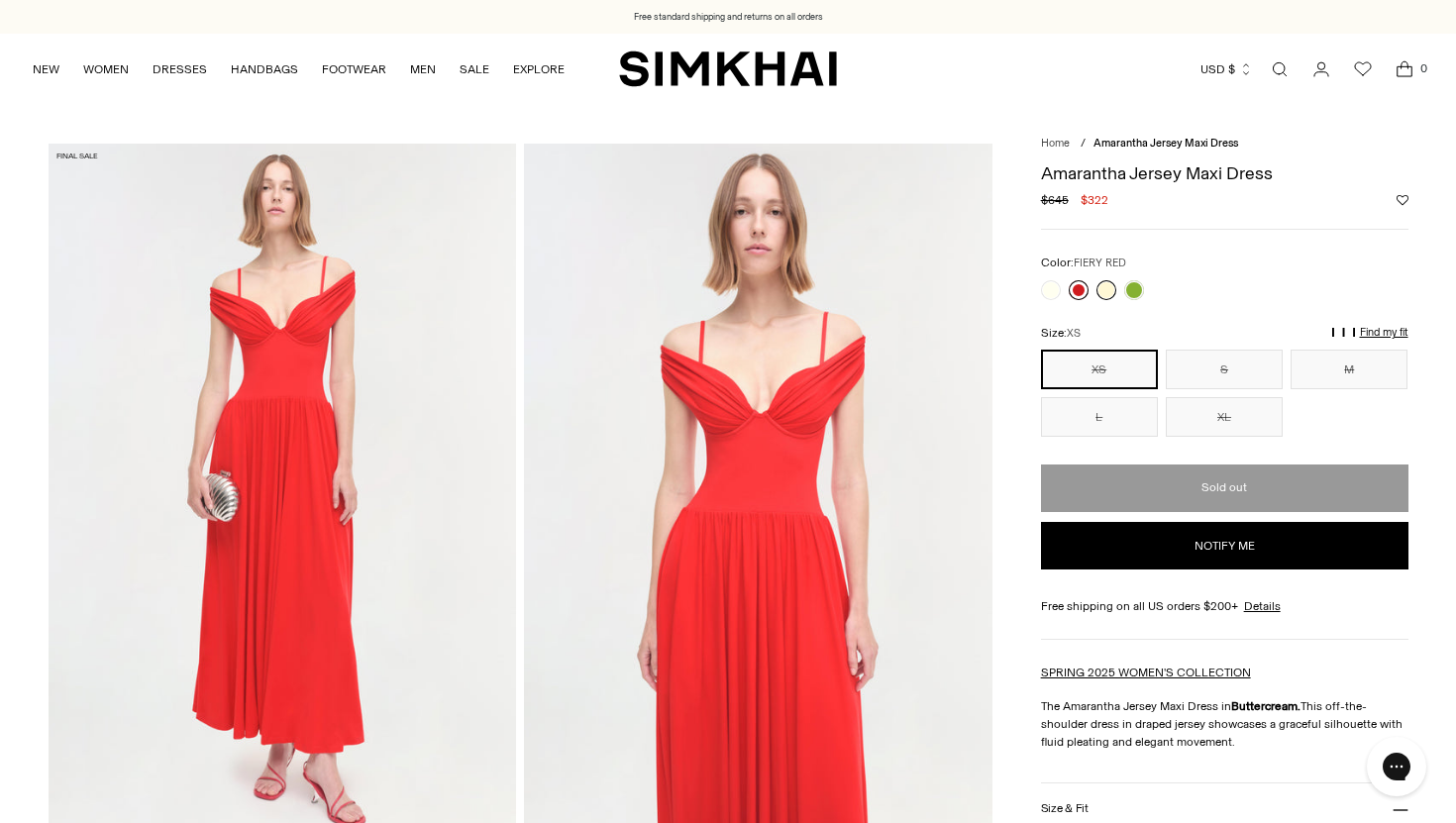 click at bounding box center (1079, 290) 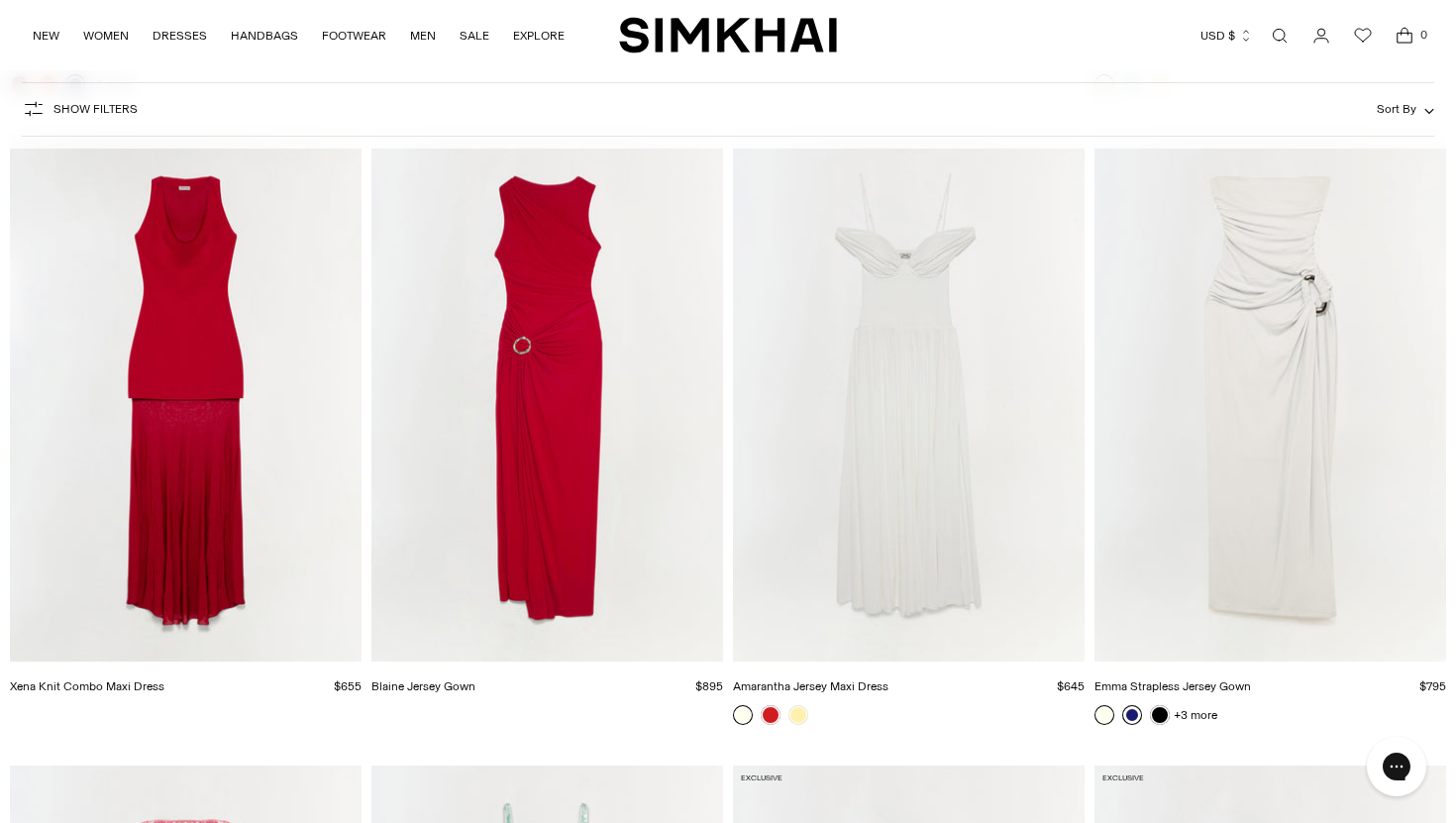scroll, scrollTop: 0, scrollLeft: 0, axis: both 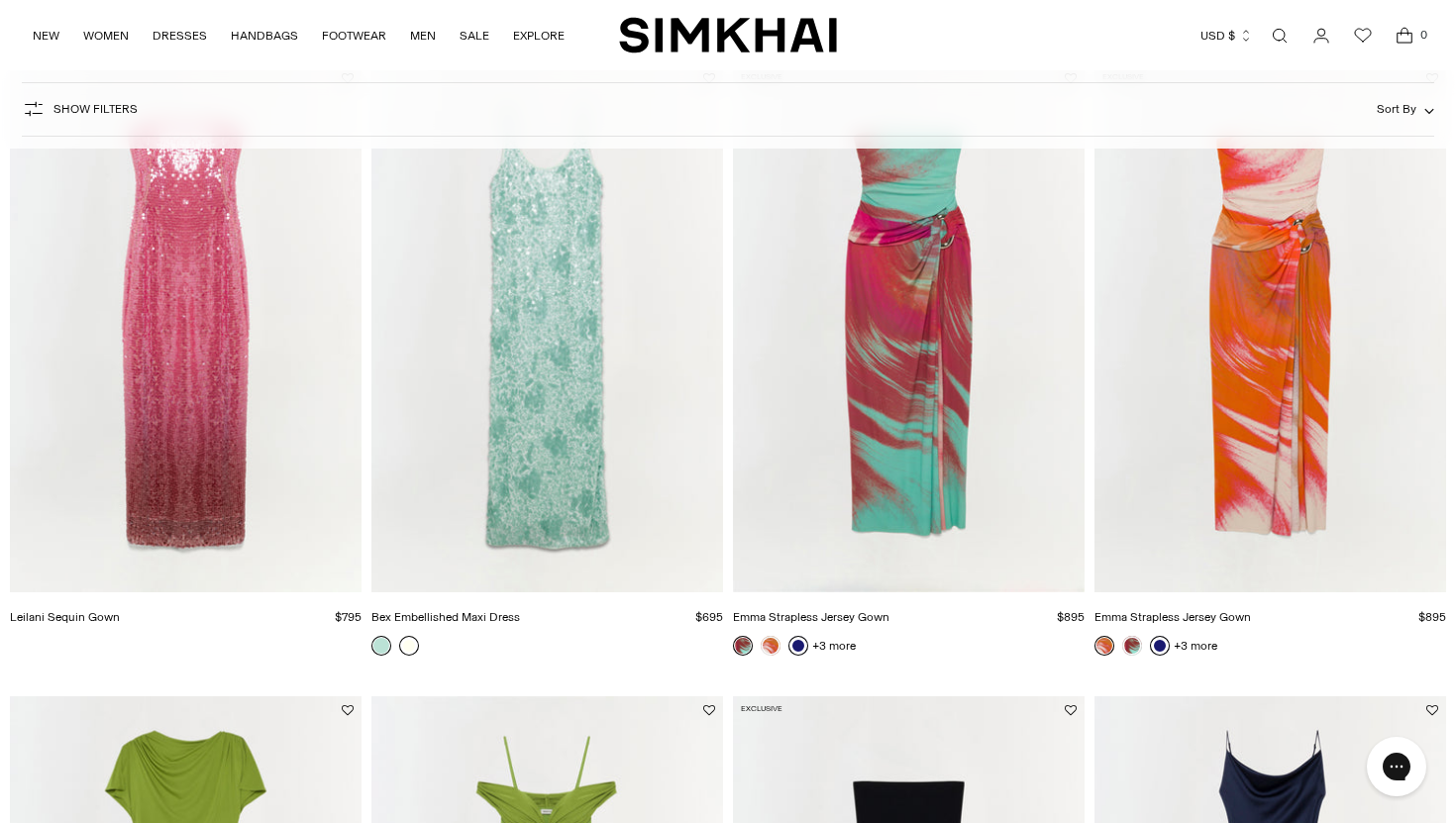 click at bounding box center (409, 646) 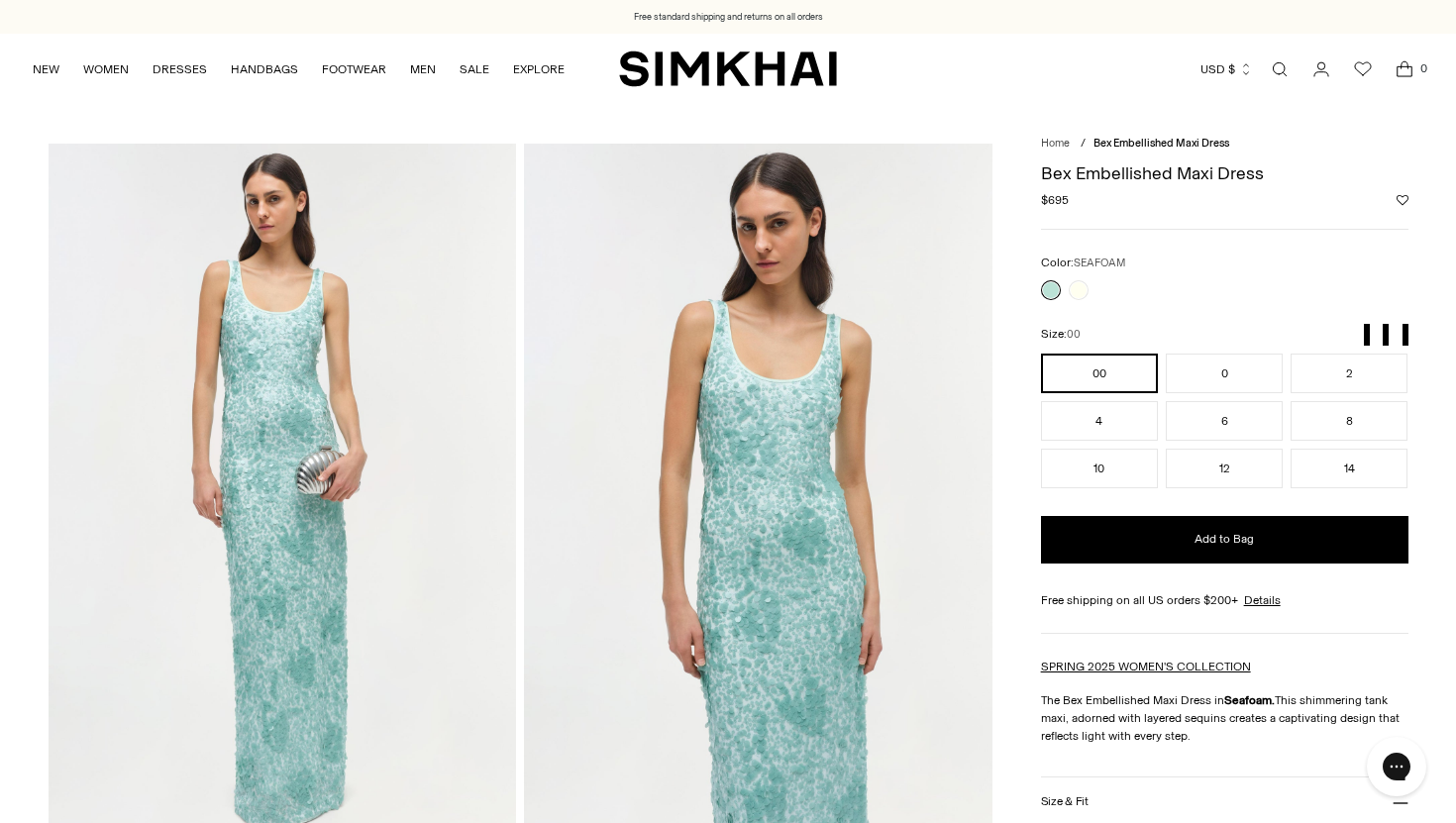scroll, scrollTop: 0, scrollLeft: 0, axis: both 